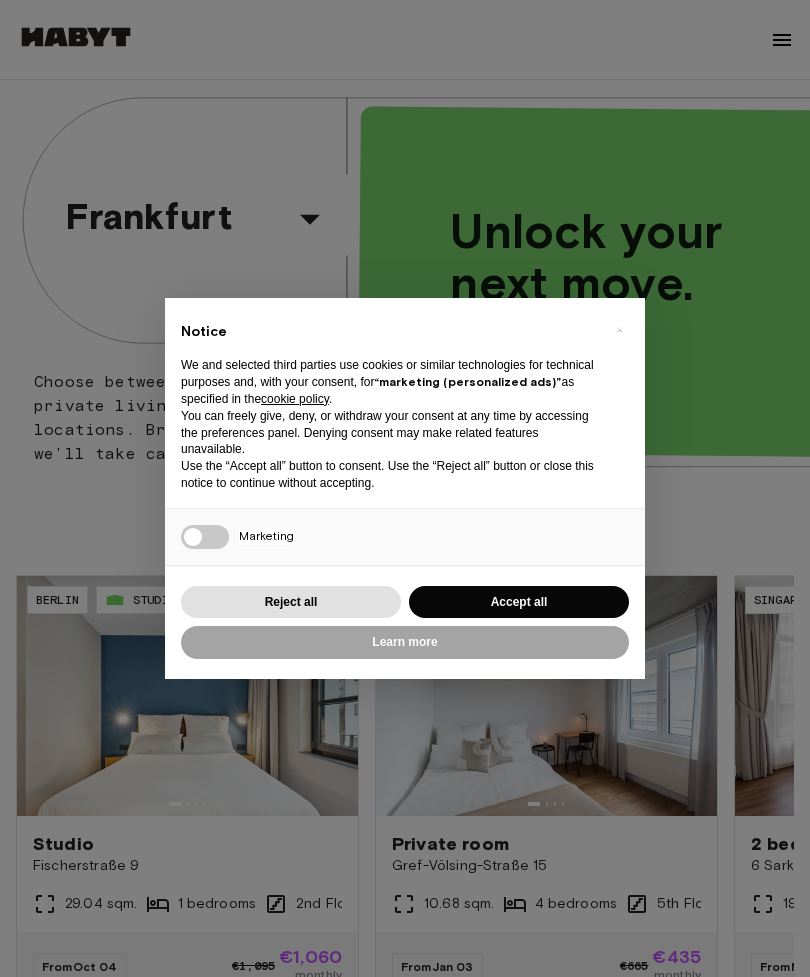 scroll, scrollTop: 0, scrollLeft: 0, axis: both 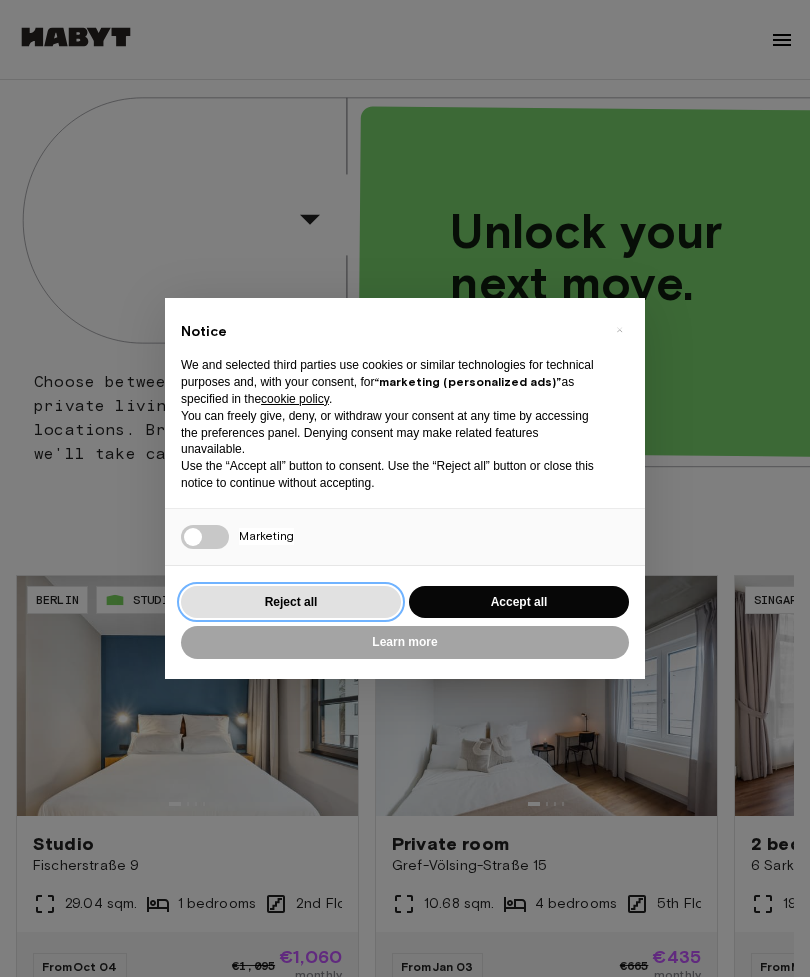 click on "Reject all" at bounding box center [291, 602] 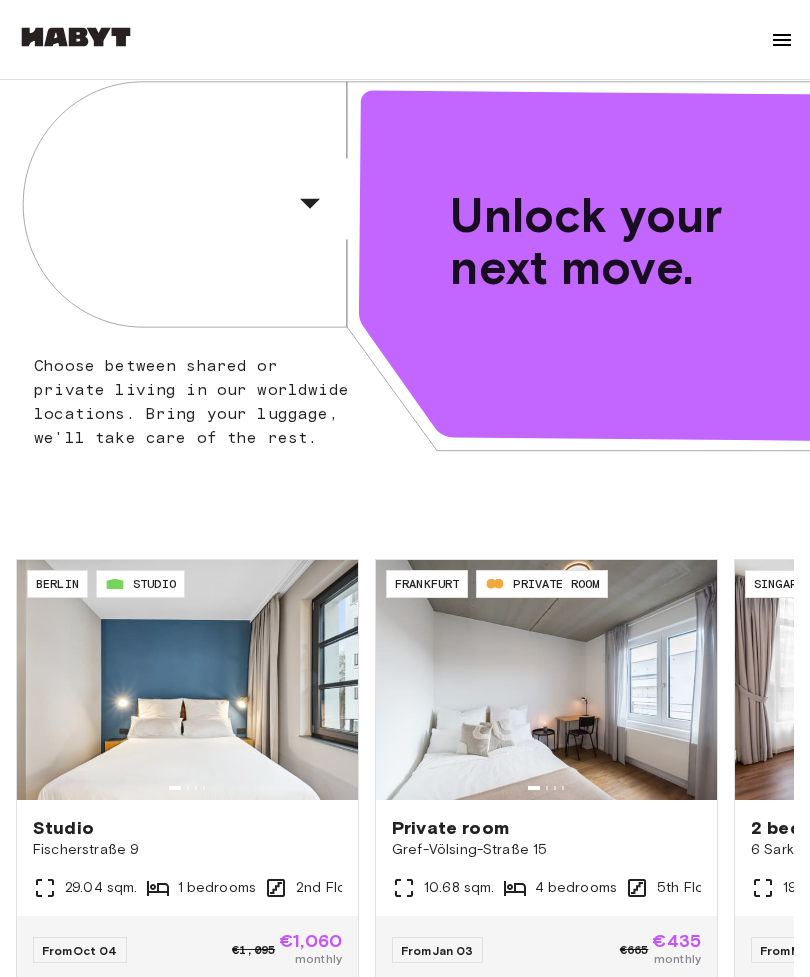 scroll, scrollTop: 0, scrollLeft: 0, axis: both 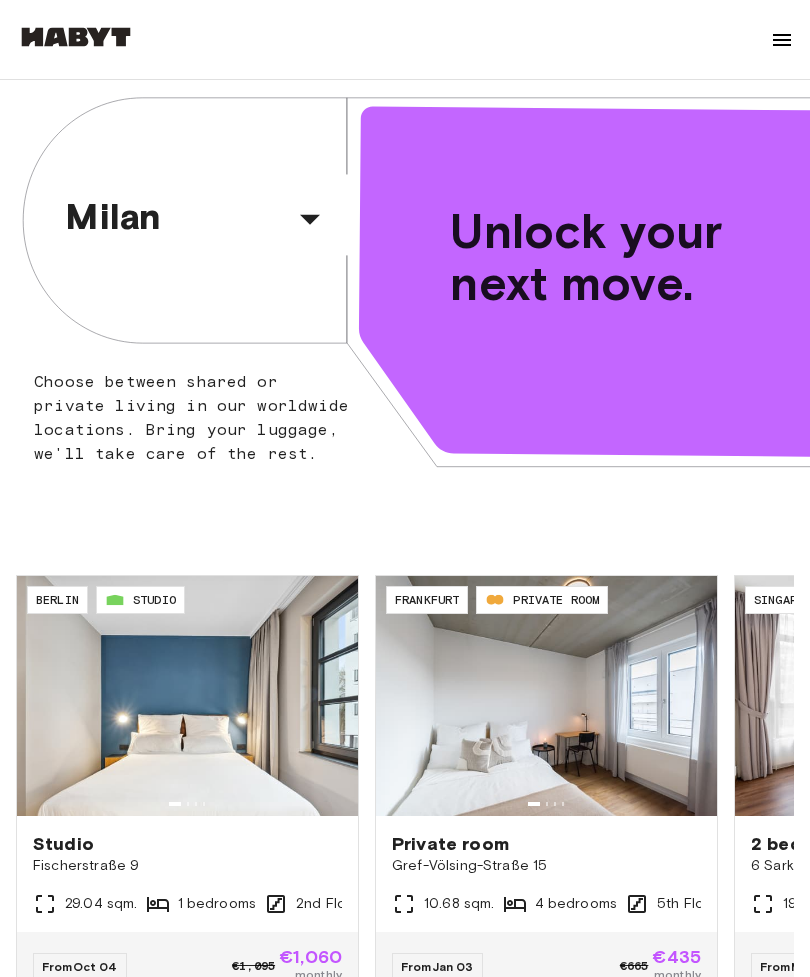 click at bounding box center (782, 40) 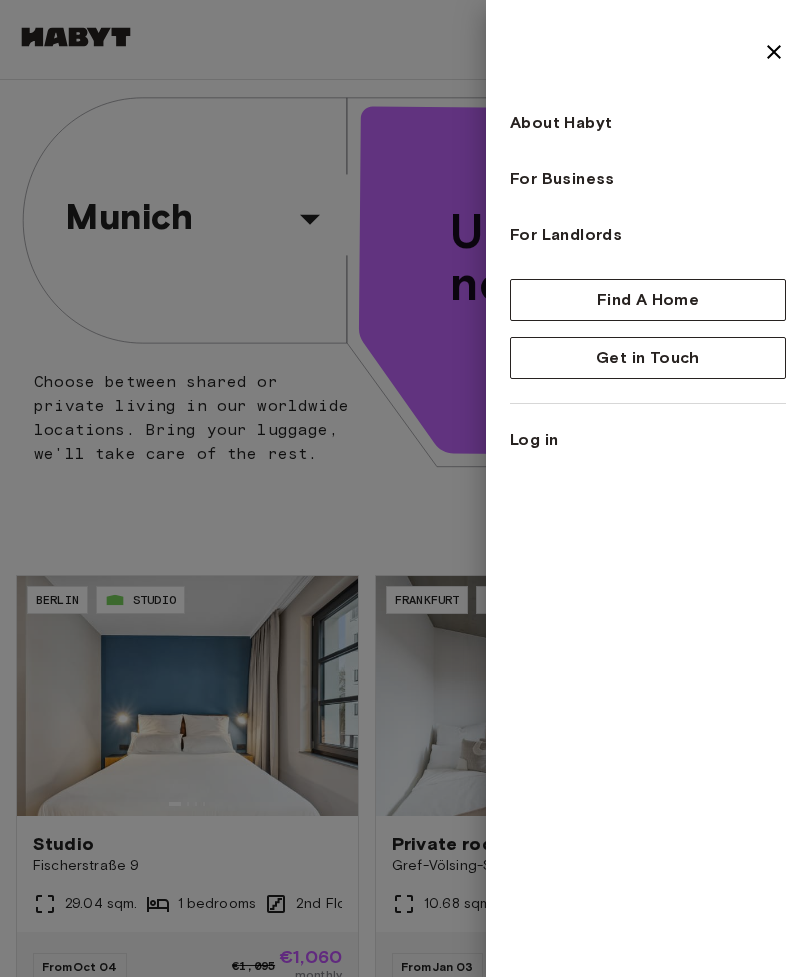 click at bounding box center [405, 488] 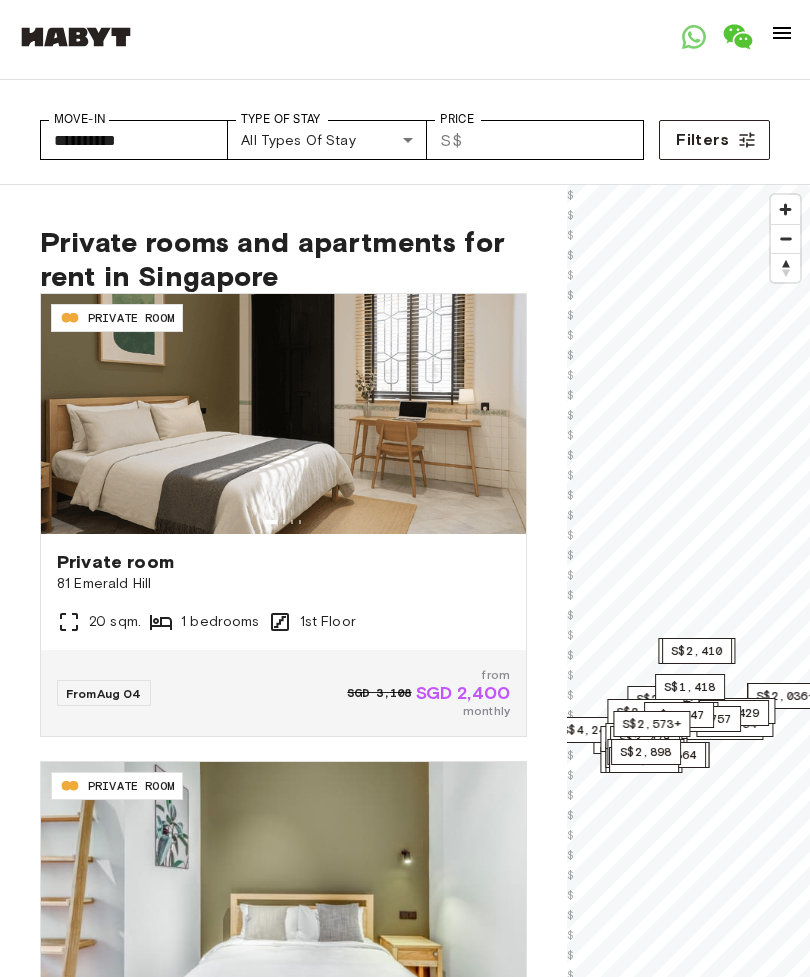 scroll, scrollTop: 0, scrollLeft: 0, axis: both 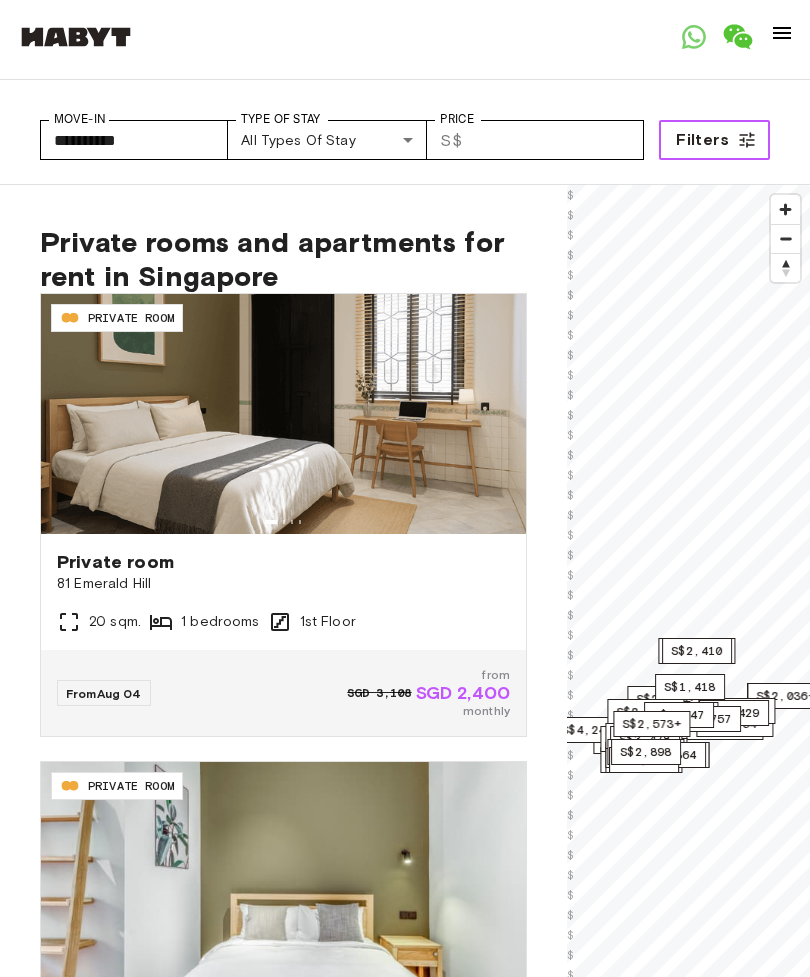 click on "Filters" at bounding box center [702, 140] 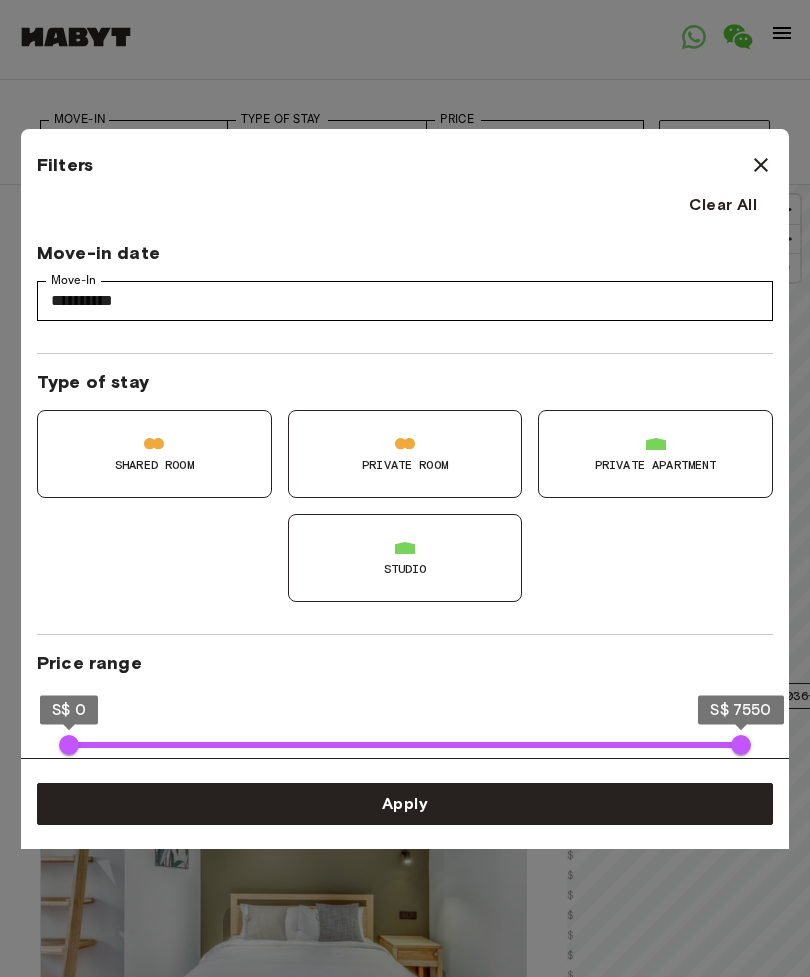 click on "Private apartment" at bounding box center [656, 465] 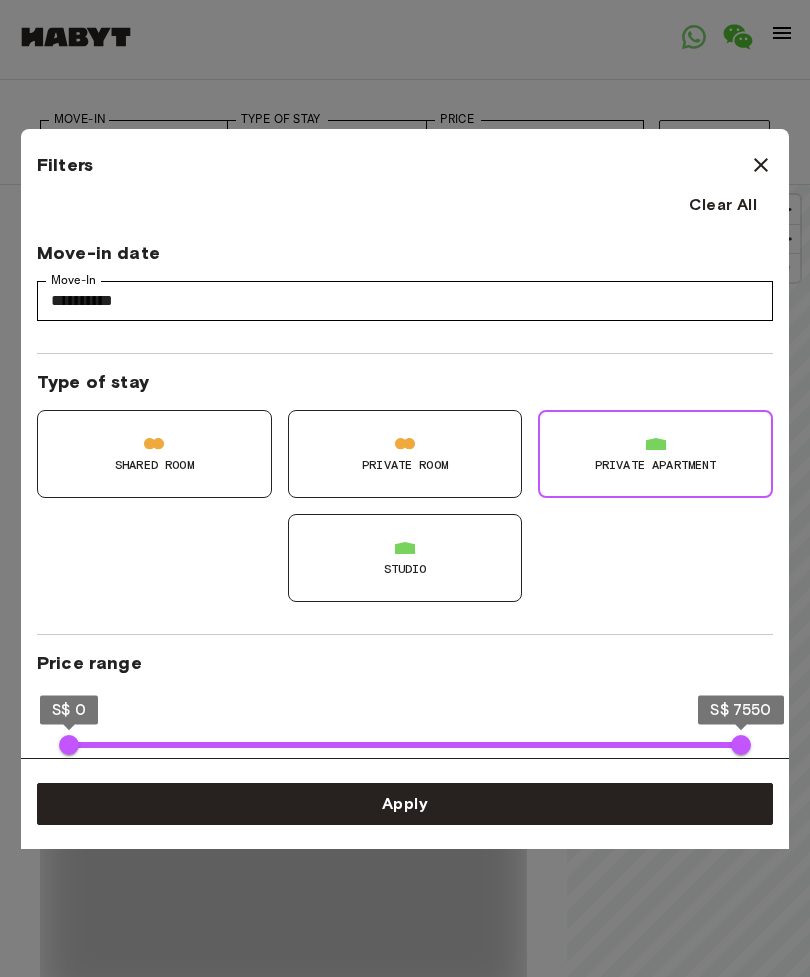 type on "**********" 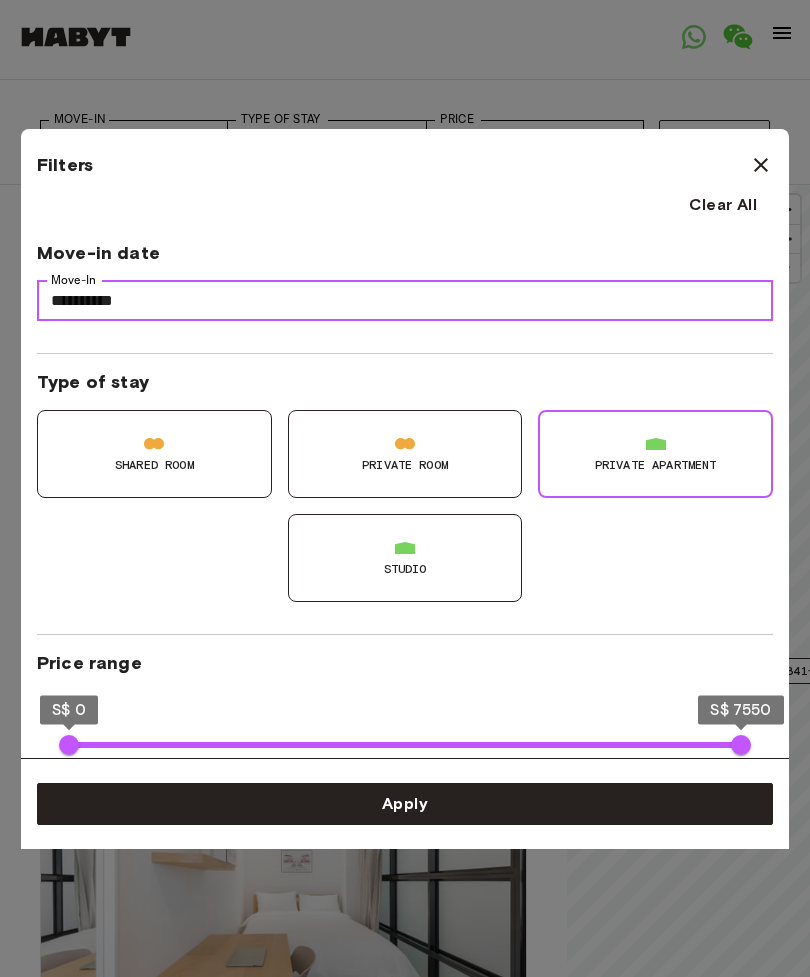 click on "**********" at bounding box center (405, 301) 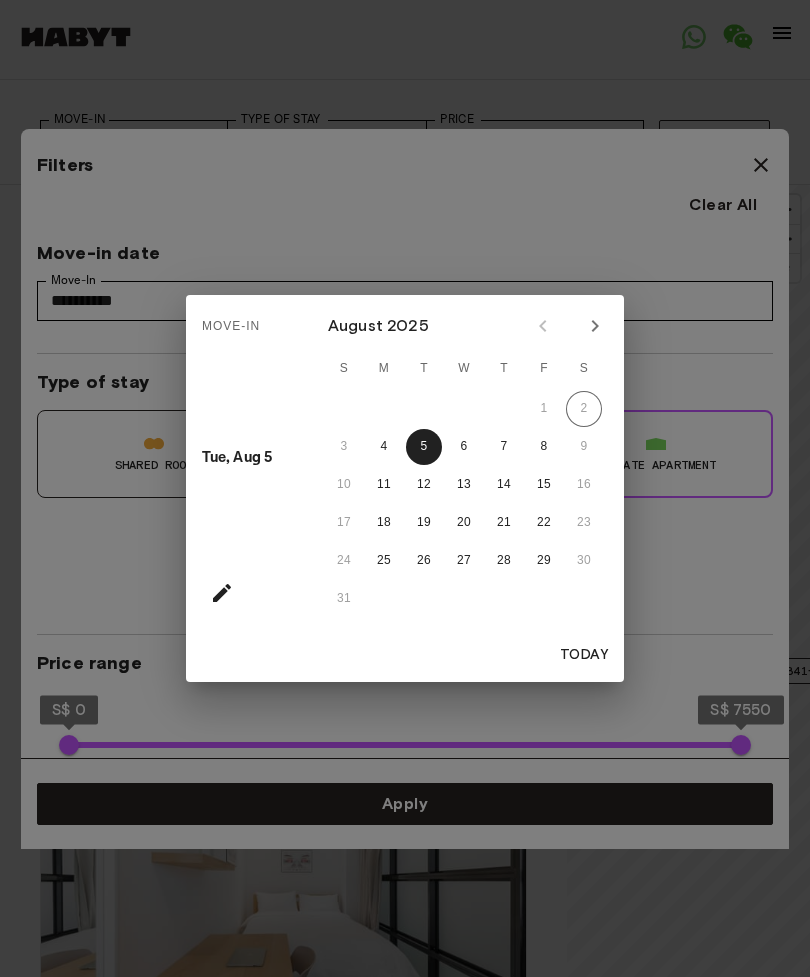click 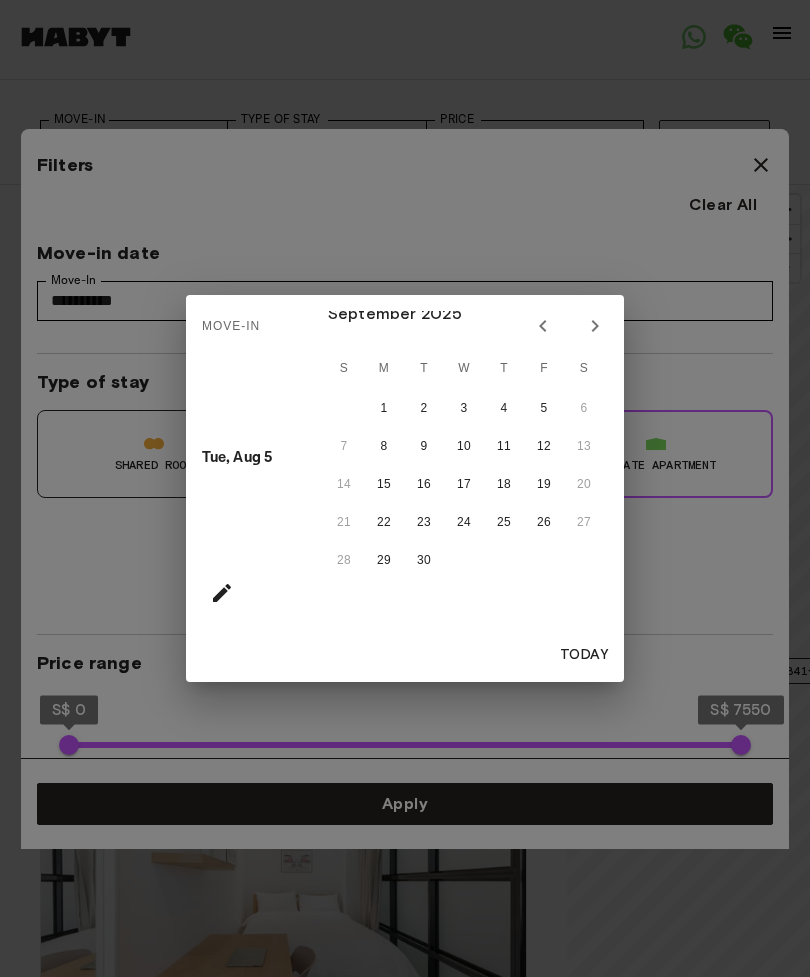 click 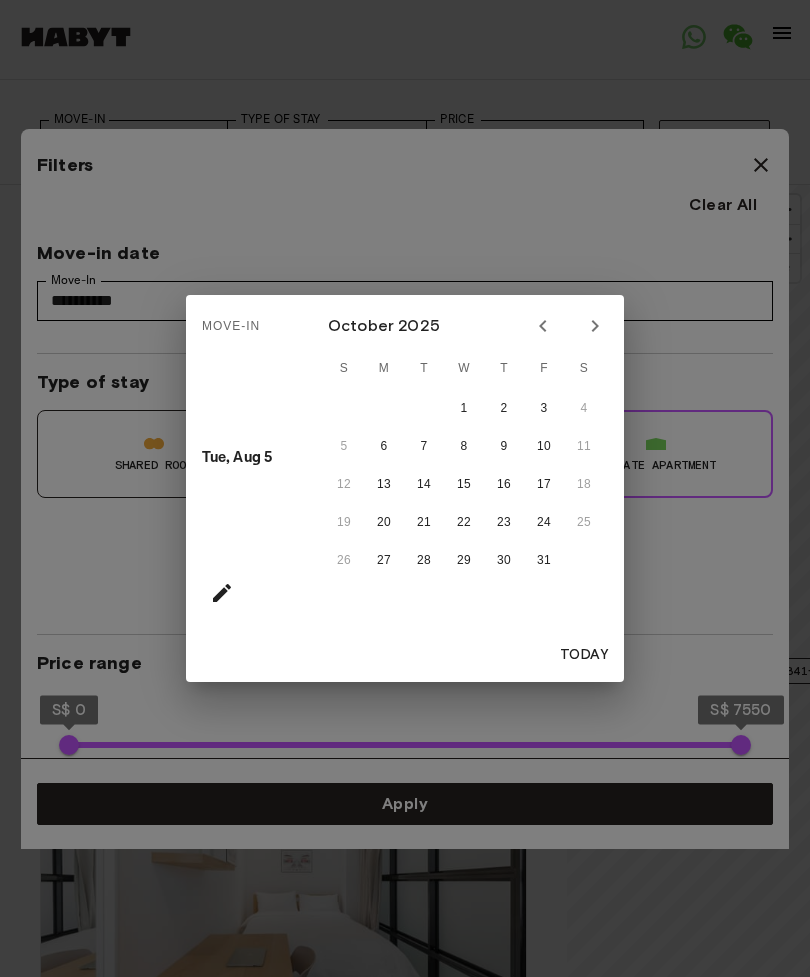 click 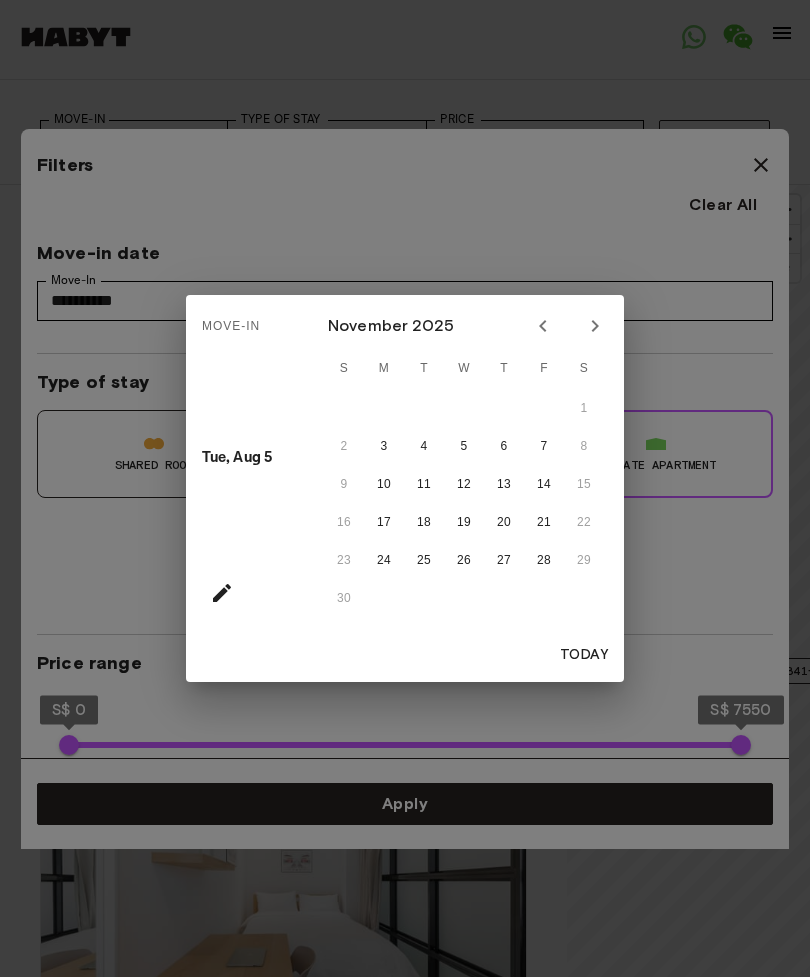 click 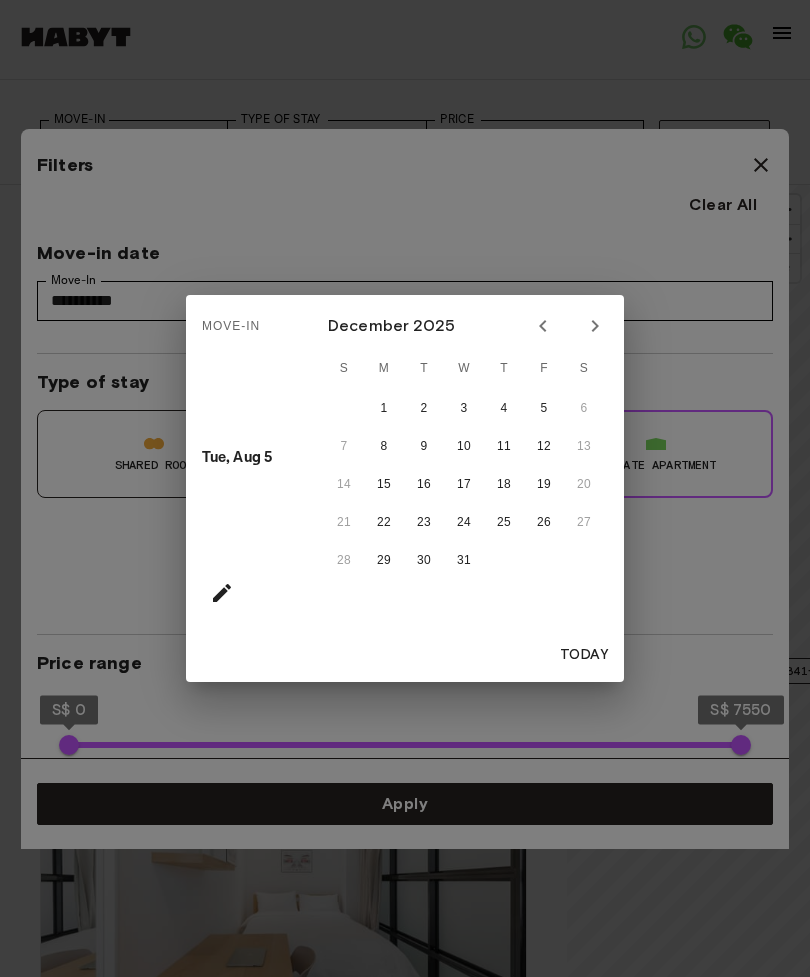 click 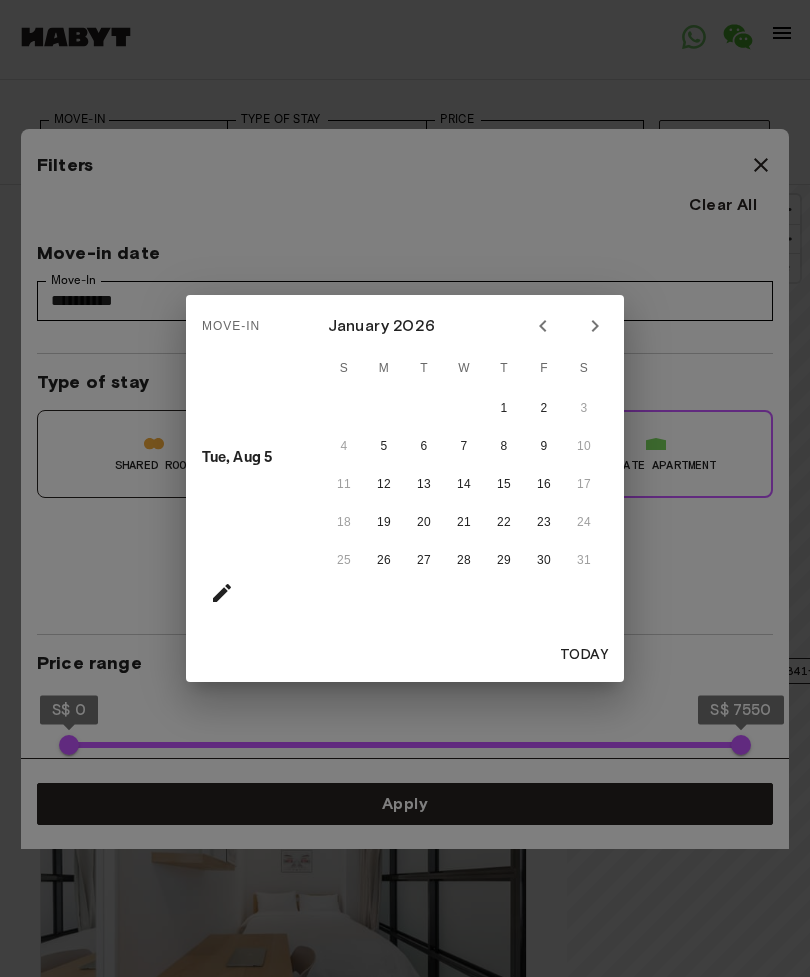 click 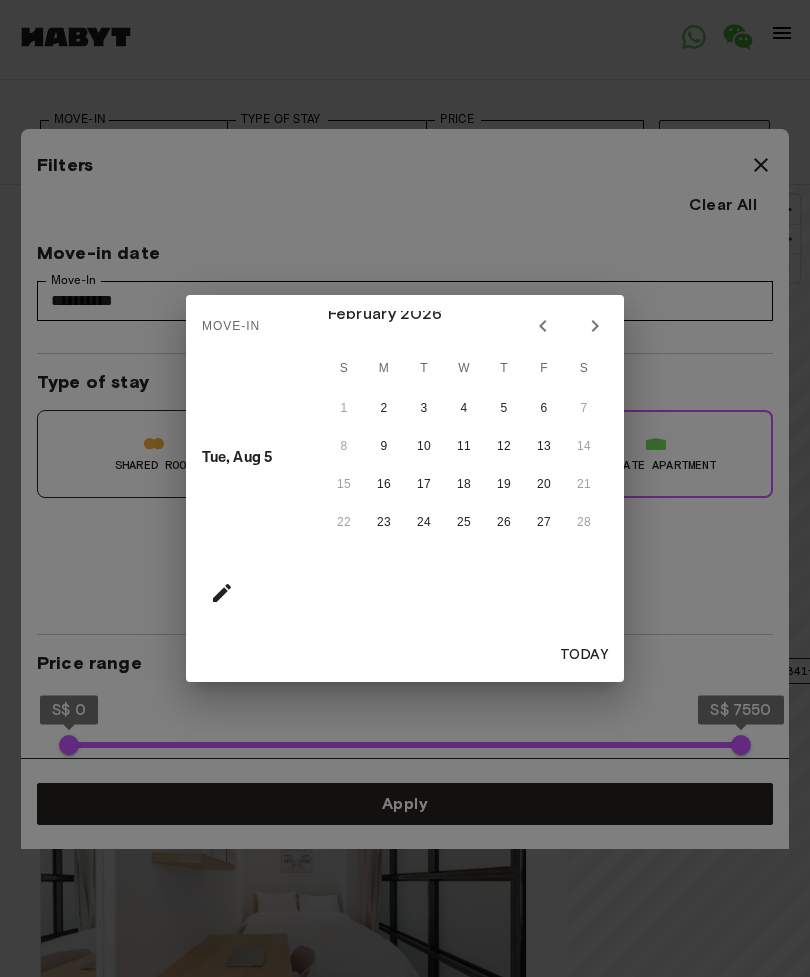 click 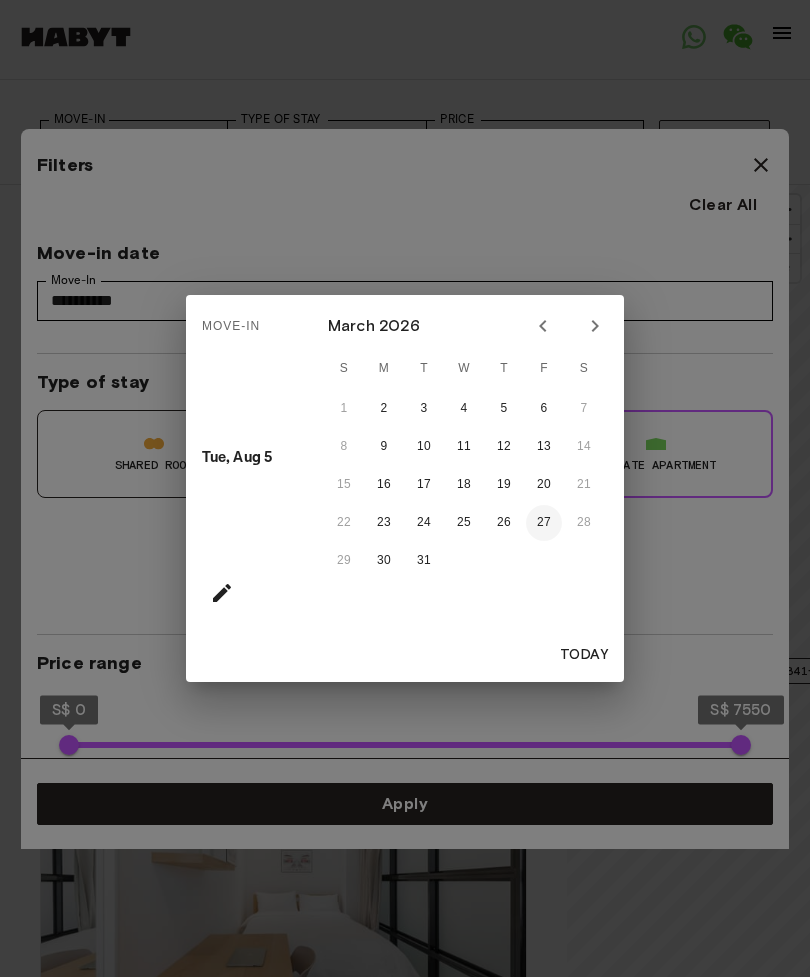 click on "27" at bounding box center [544, 523] 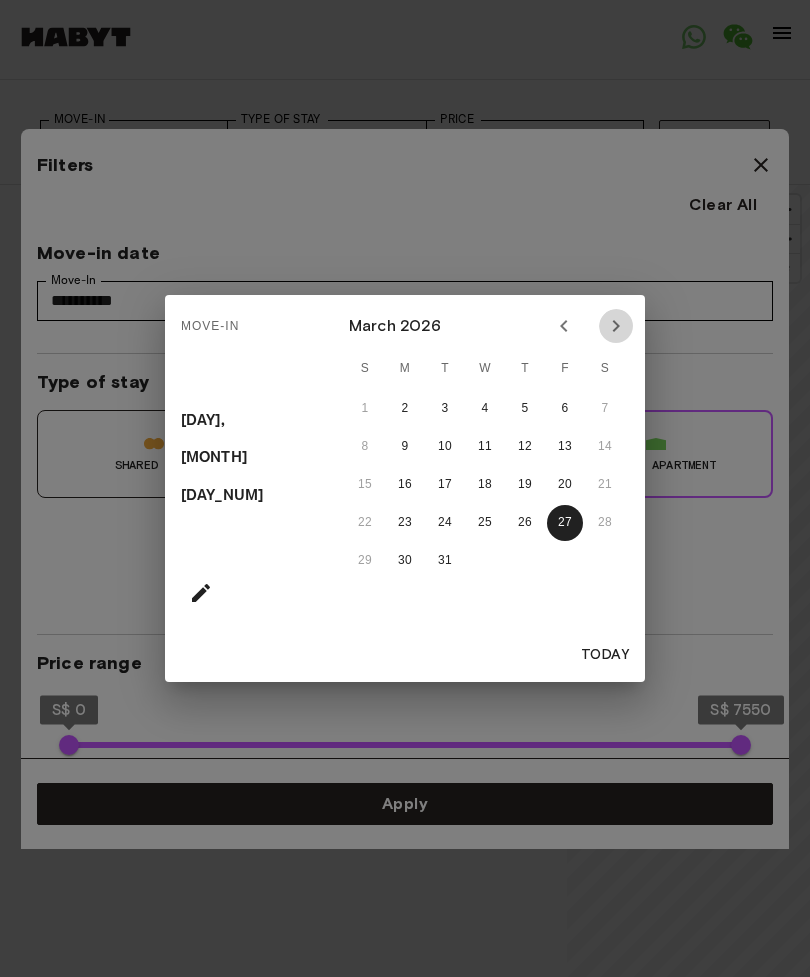 click 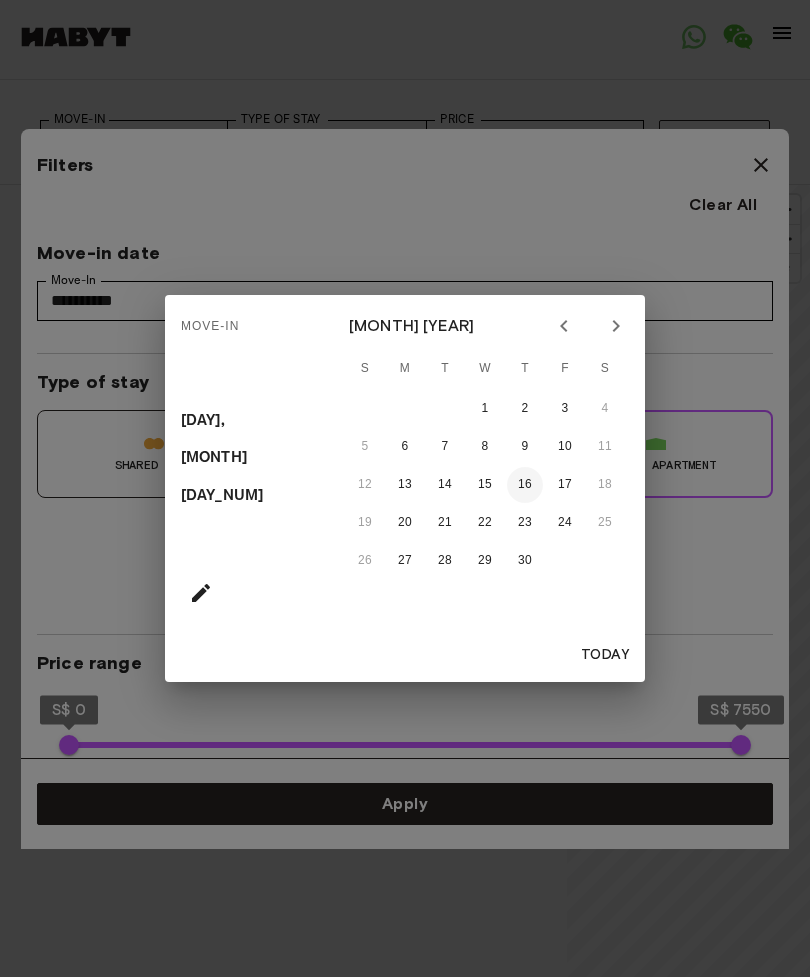 click on "16" at bounding box center [525, 485] 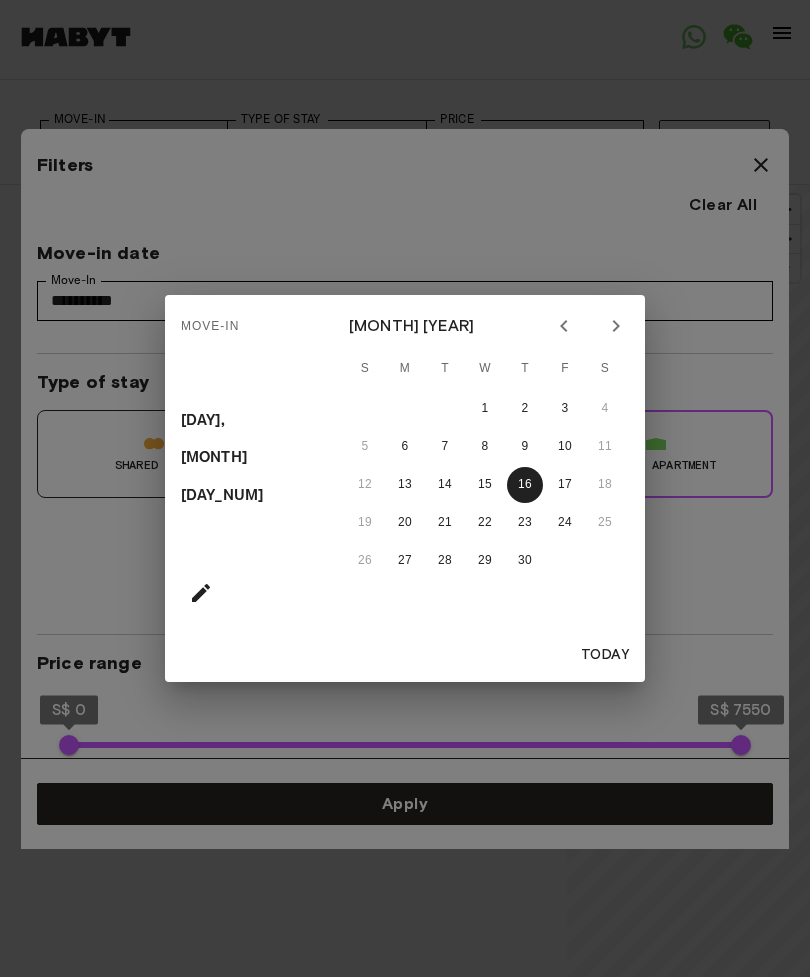 click on "Today" at bounding box center (605, 655) 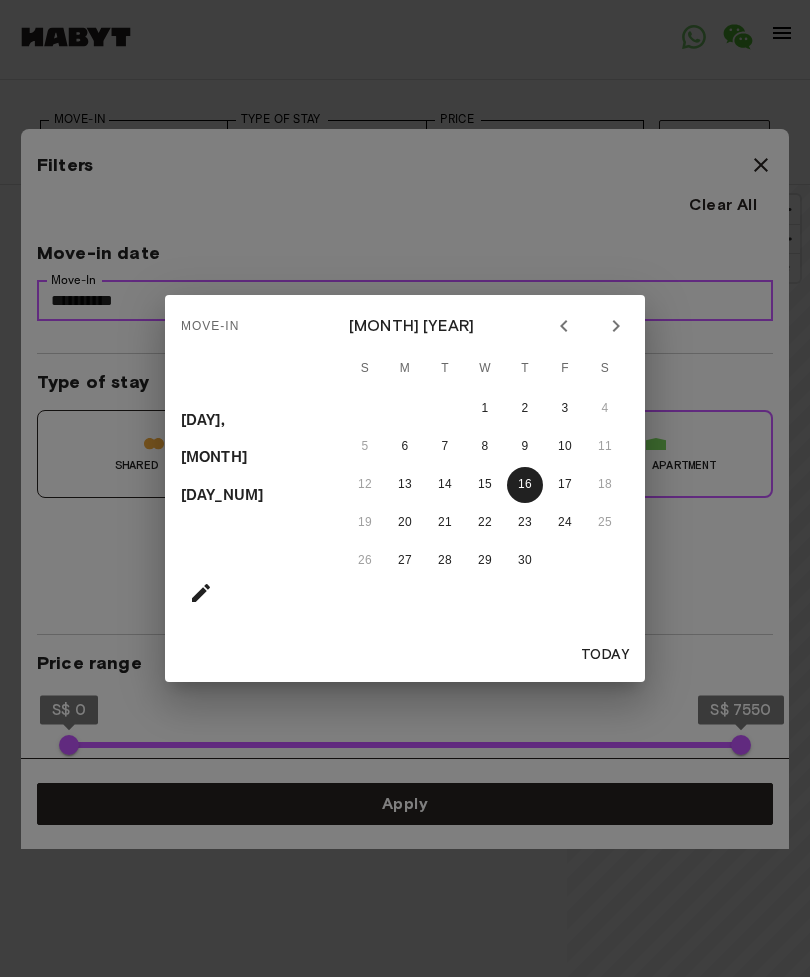 type on "**********" 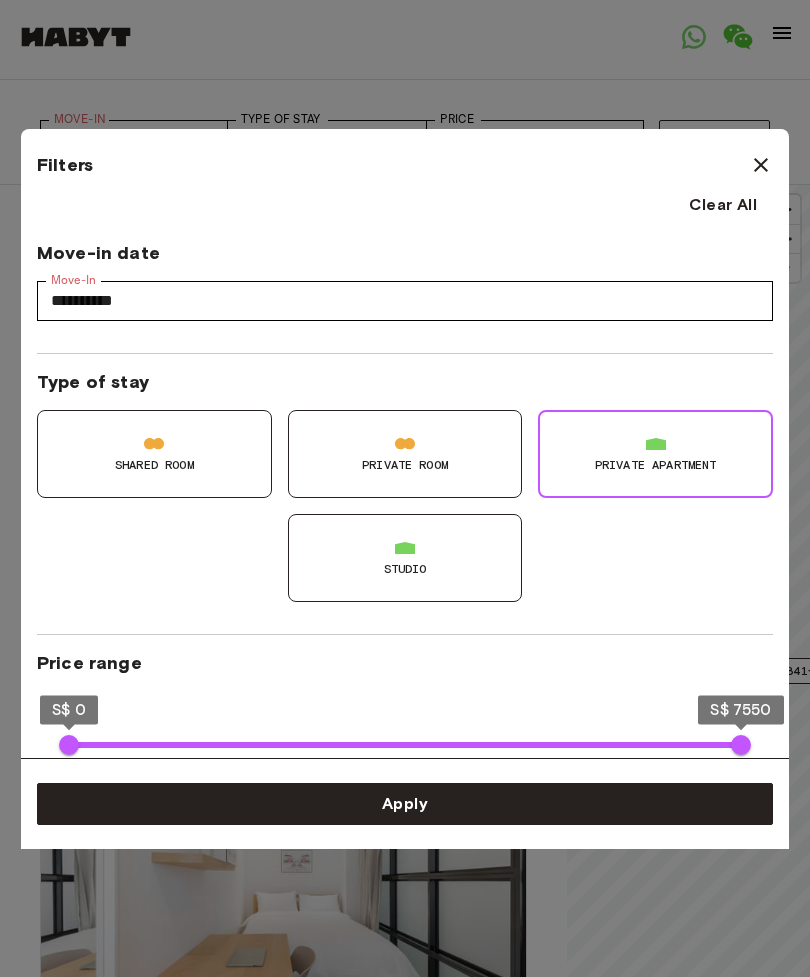 click on "August 2025 S M T W T F S 1 2 3 4 5 6 7 8 9 10 11 12 13 14 15 16 17 18 19 20 21 22 23 24 25 26 27 28 29 30 31" at bounding box center [485, 462] 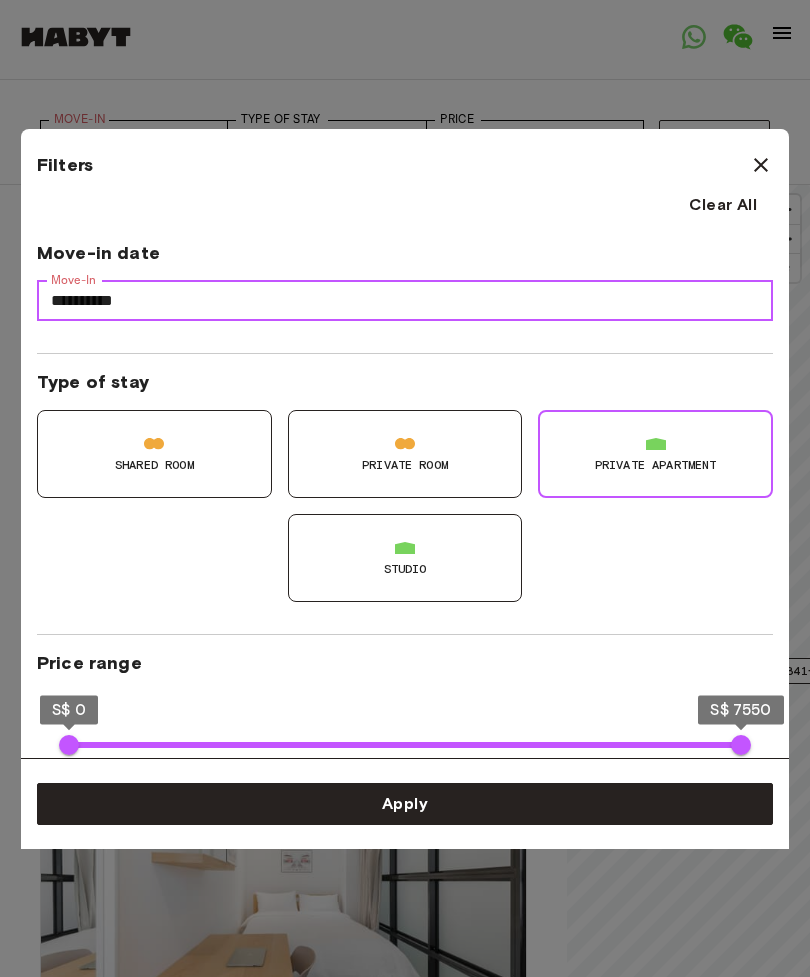click on "**********" at bounding box center (405, 301) 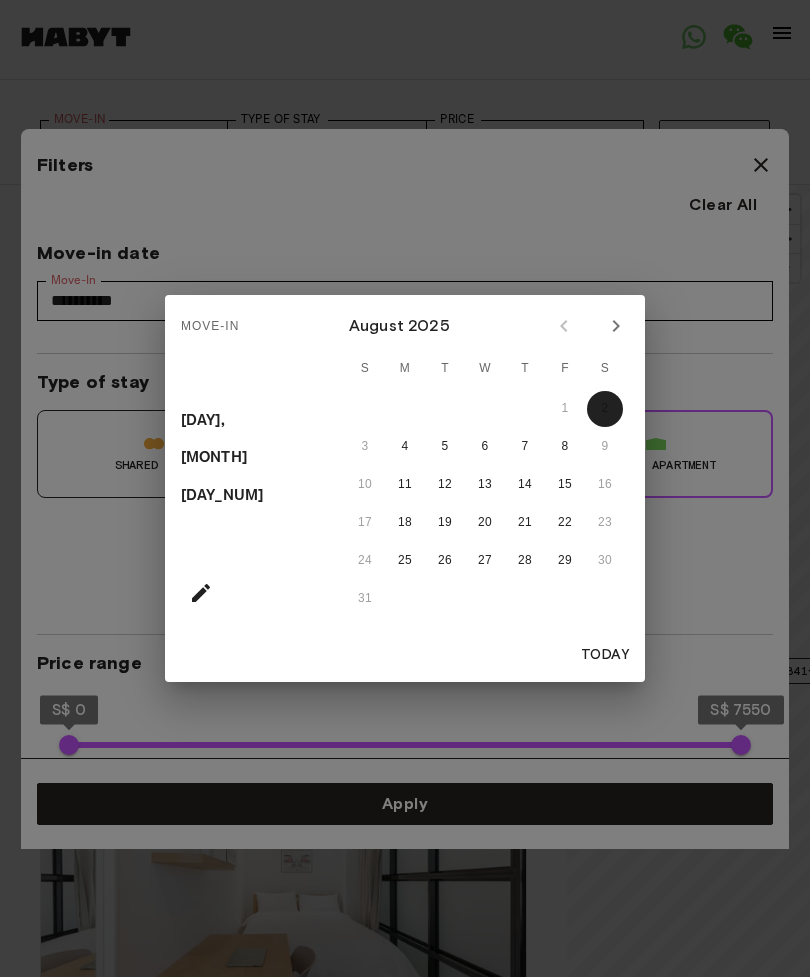 click 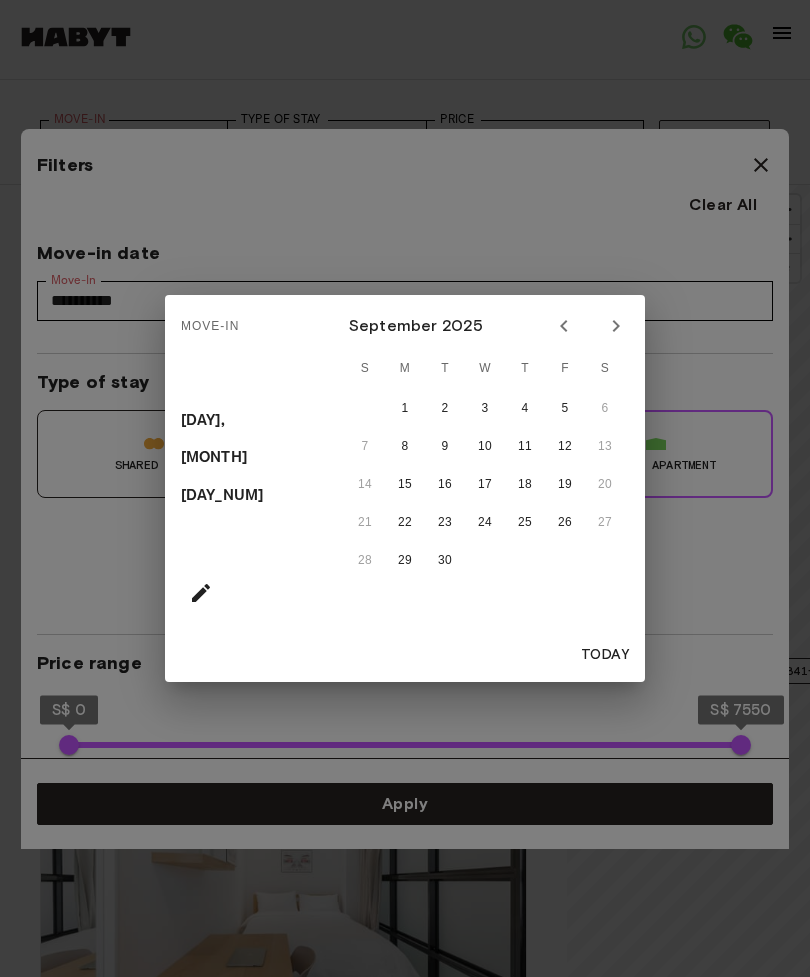 click 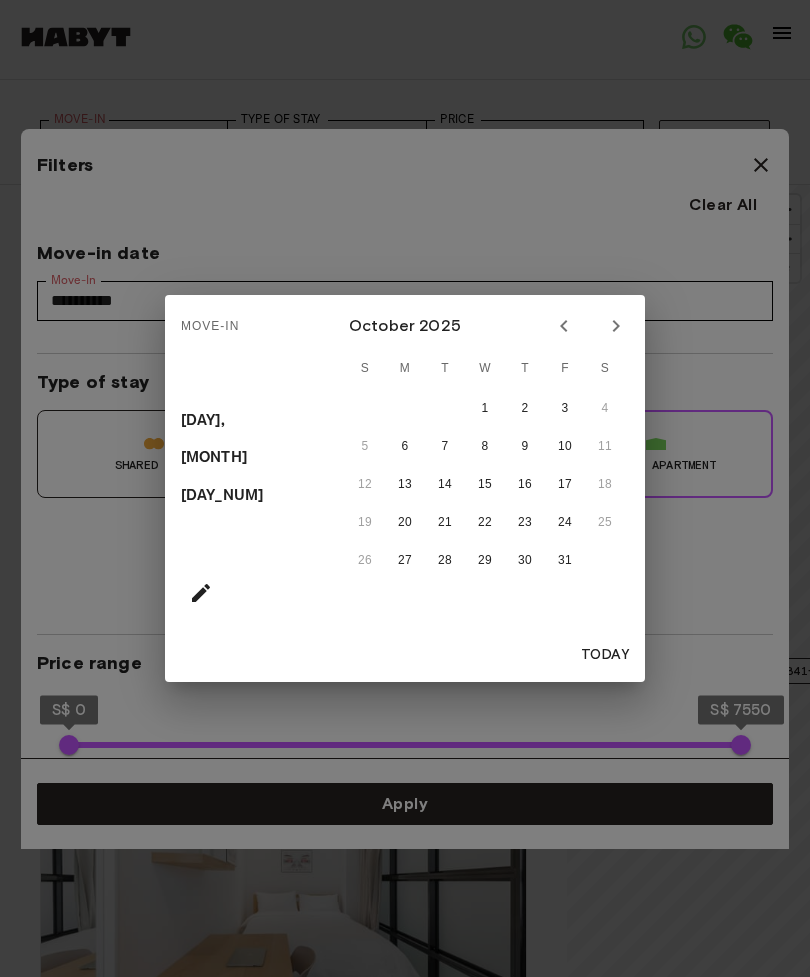 click 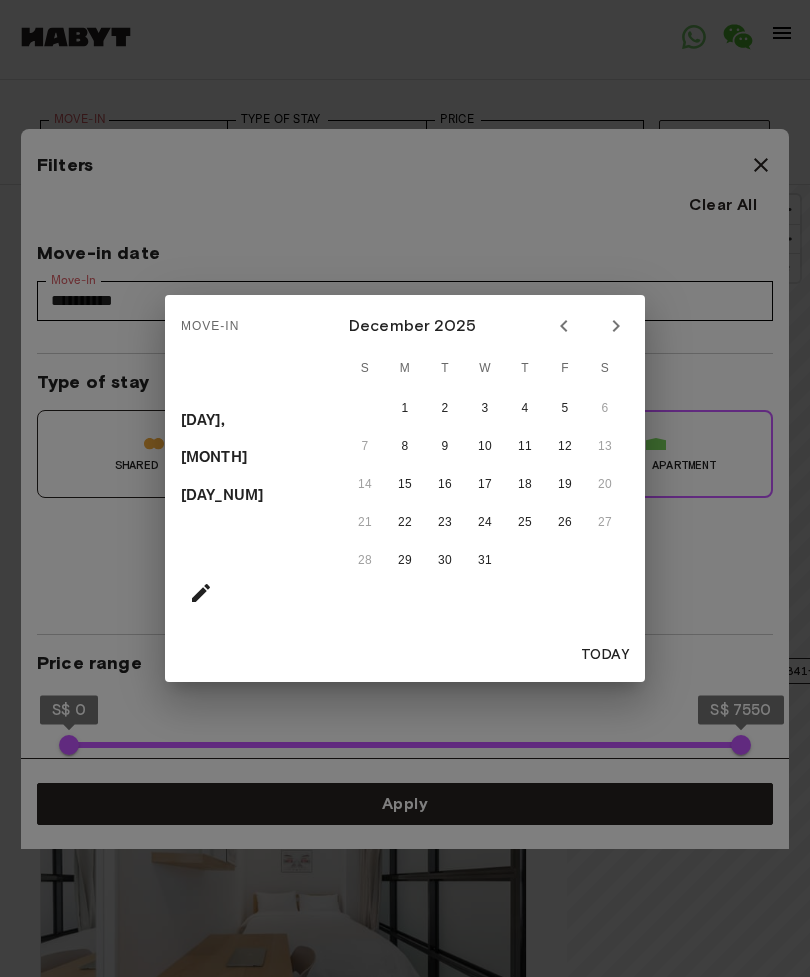 click 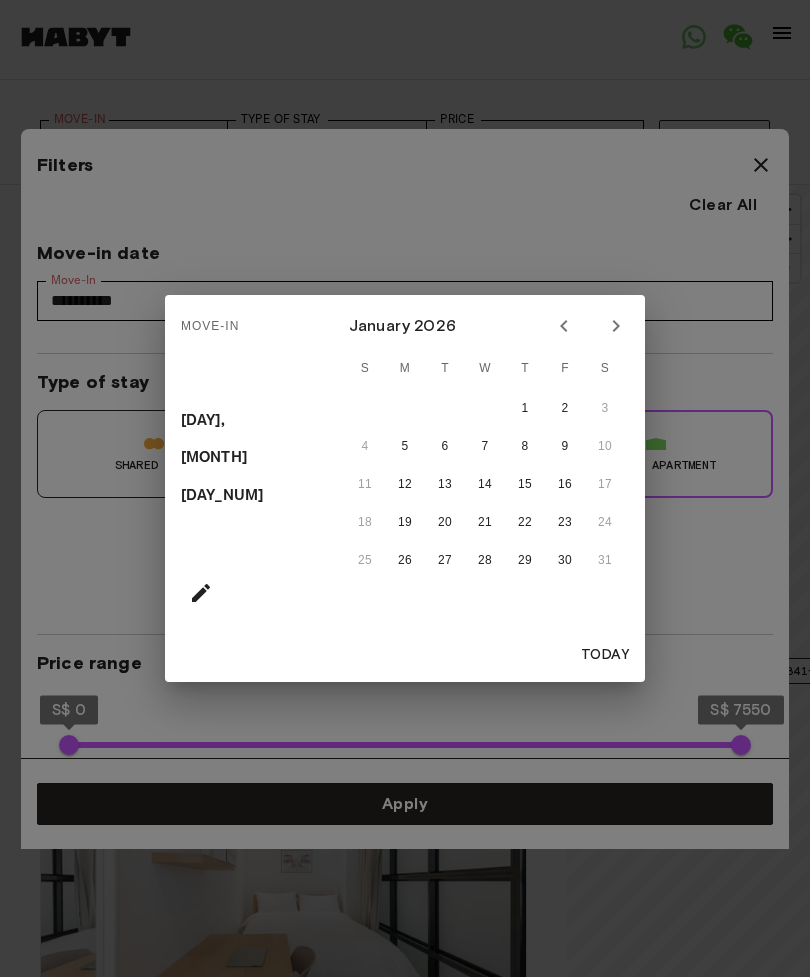 click 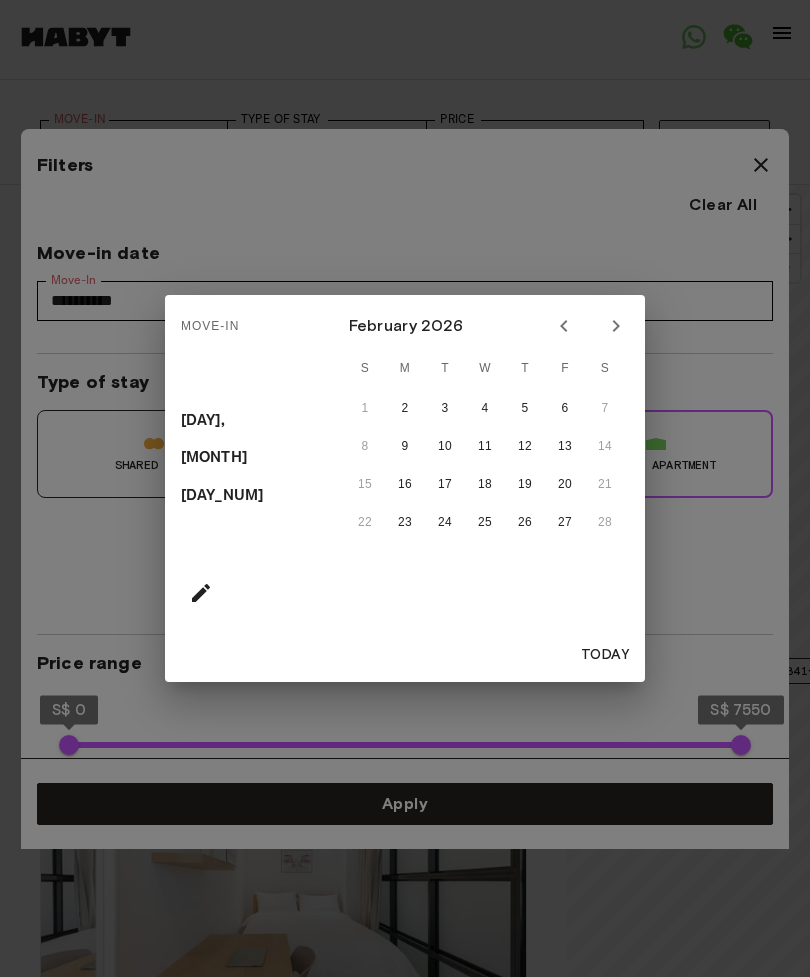 click 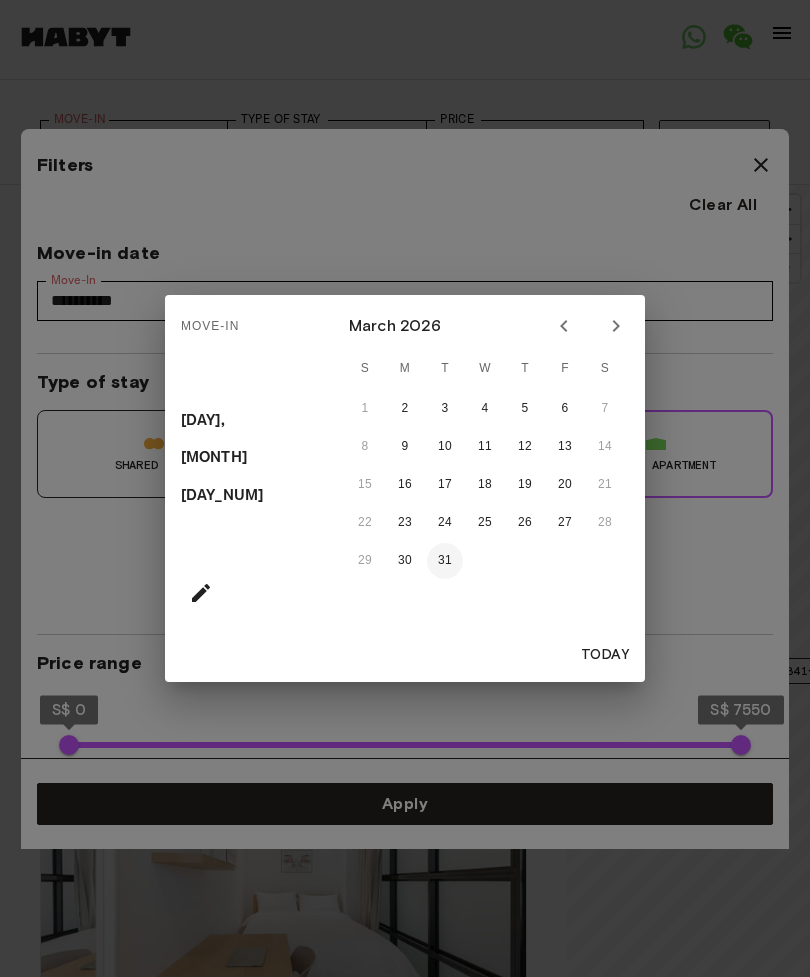 click on "31" at bounding box center [445, 561] 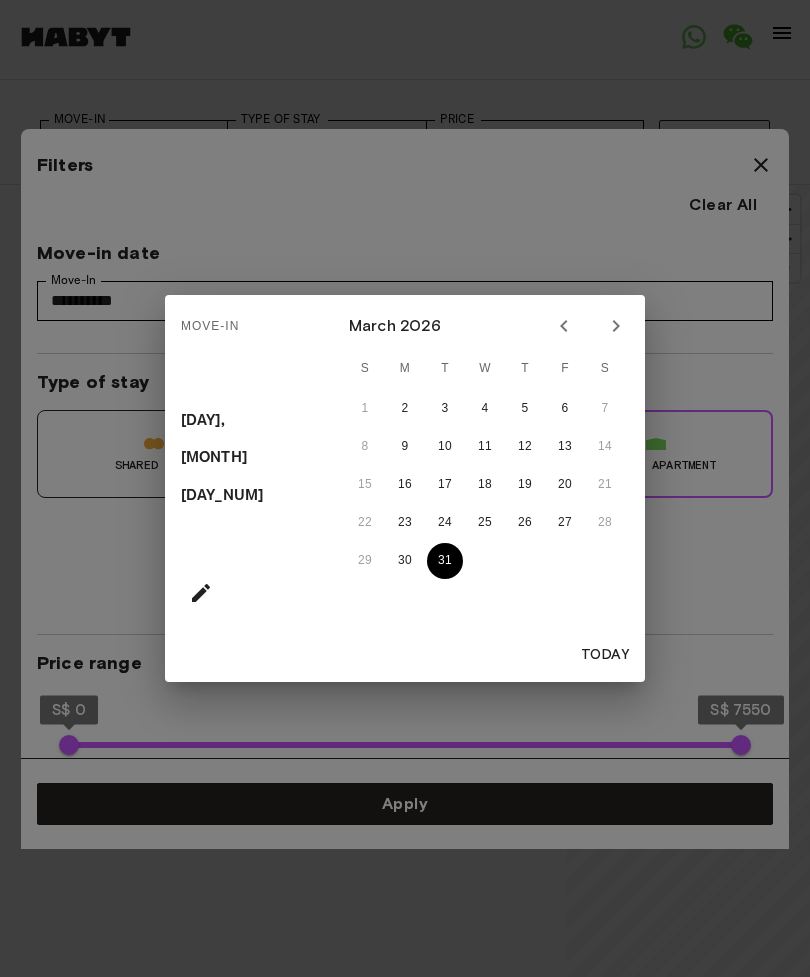 click on "31" at bounding box center [445, 561] 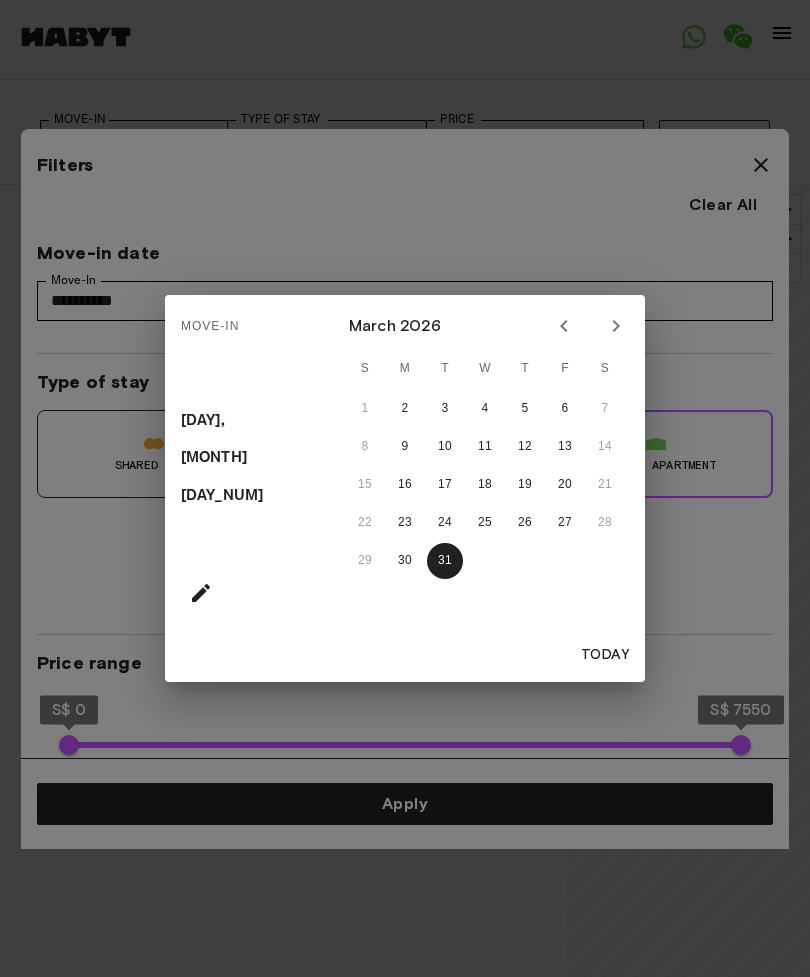 click 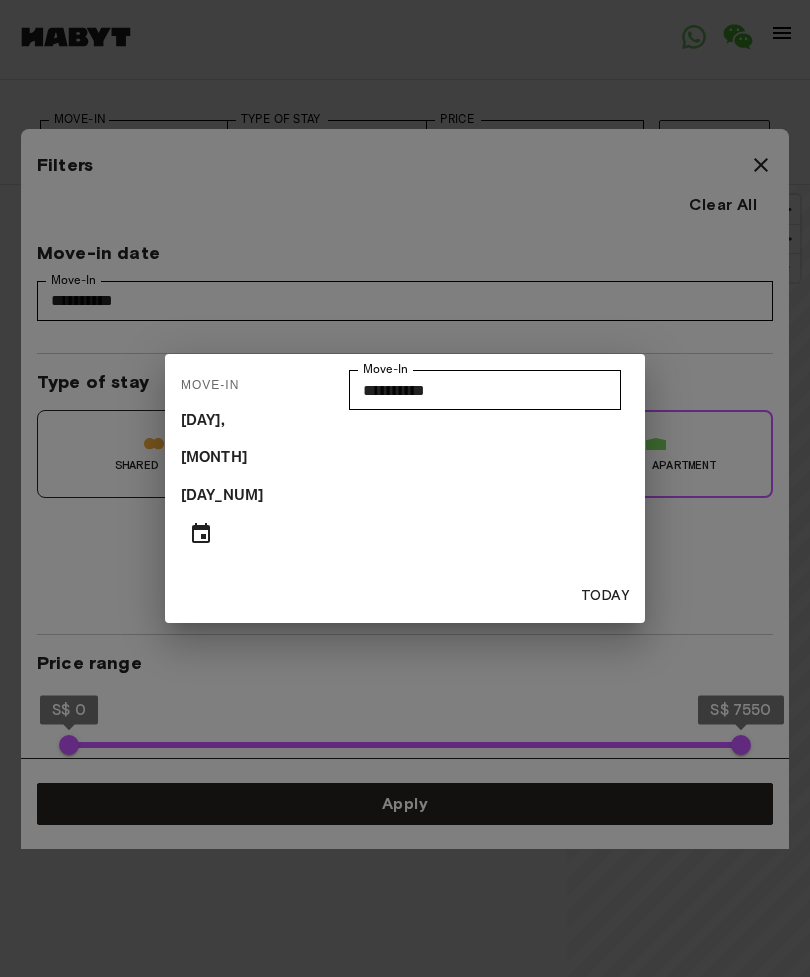click on "Move-In [DAY], [MONTH] [DAY_NUM] Move-In [DATE] Move-In Today" at bounding box center [405, 488] 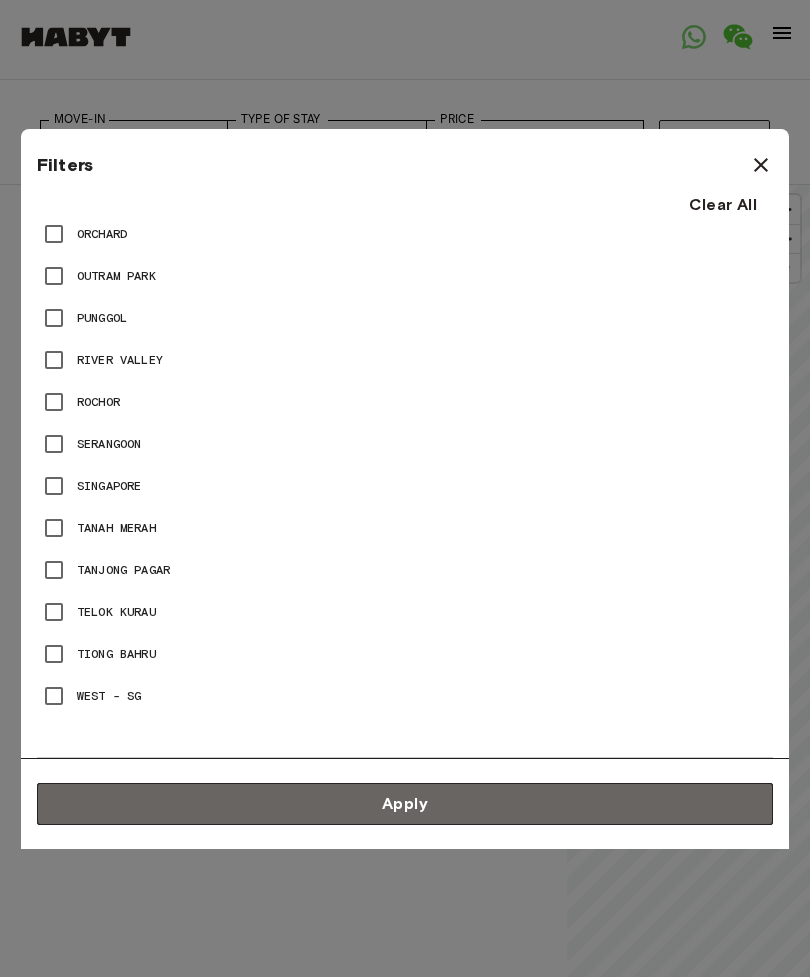 scroll, scrollTop: 2466, scrollLeft: 0, axis: vertical 